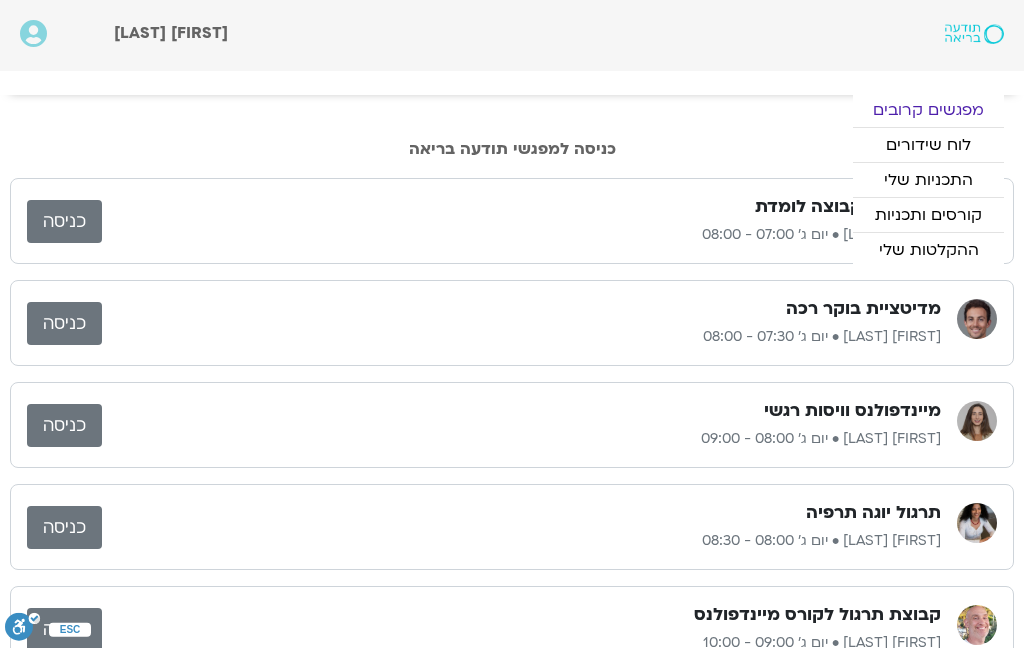 scroll, scrollTop: 0, scrollLeft: 0, axis: both 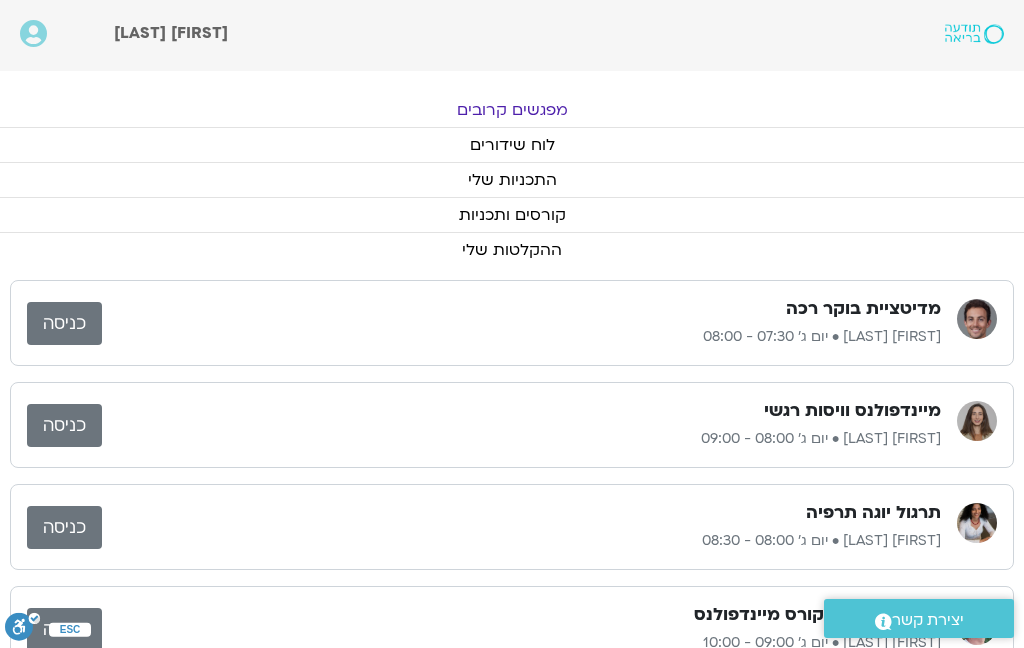 click on "כניסה" at bounding box center (64, 527) 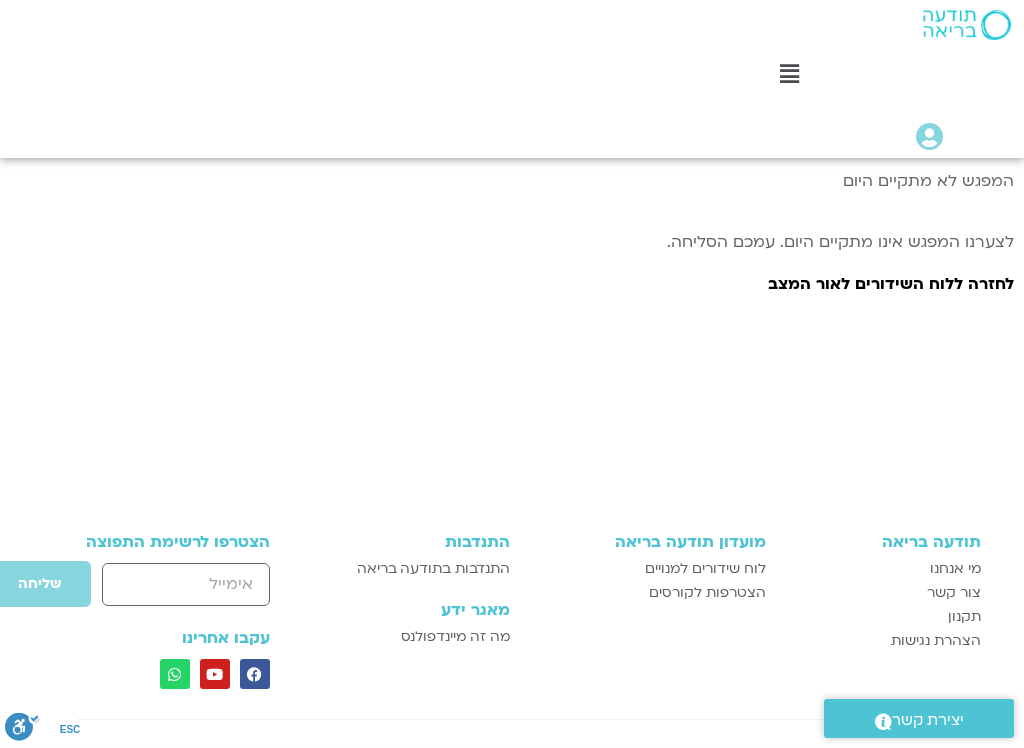 scroll, scrollTop: 0, scrollLeft: 0, axis: both 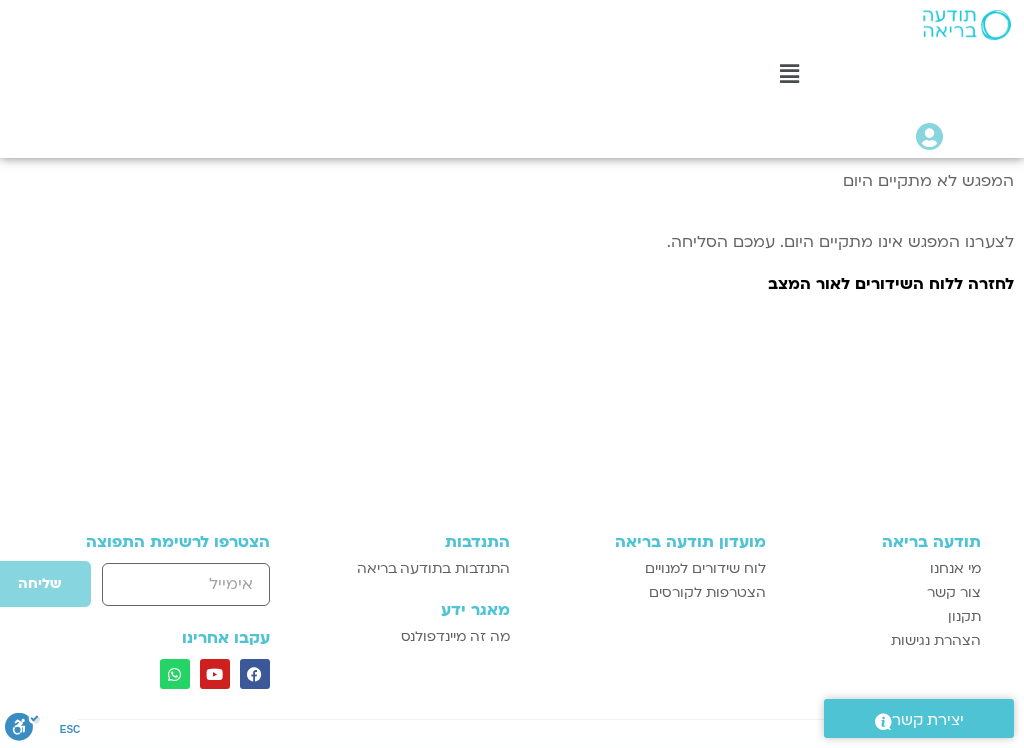 click on "[show_order_total_in_thankyou_page]
המפגש לא מתקיים היום
לצערנו המפגש אינו מתקיים היום. עמכם הסליחה. לחזרה ללוח השידורים לאור המצב" at bounding box center (512, 240) 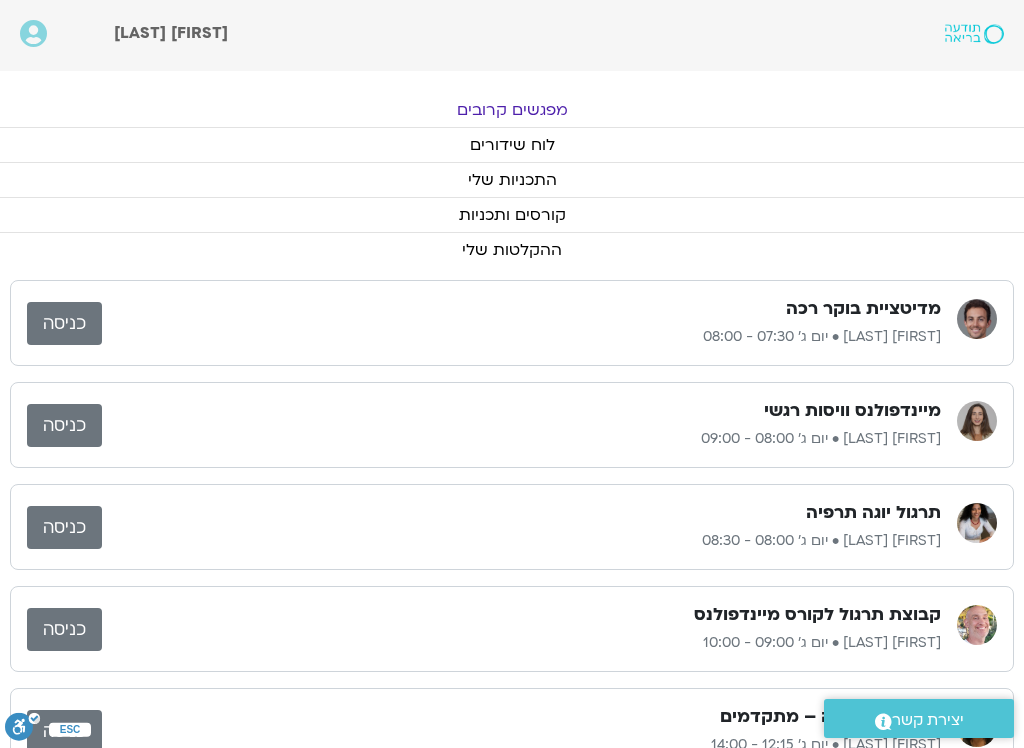 scroll, scrollTop: 0, scrollLeft: 0, axis: both 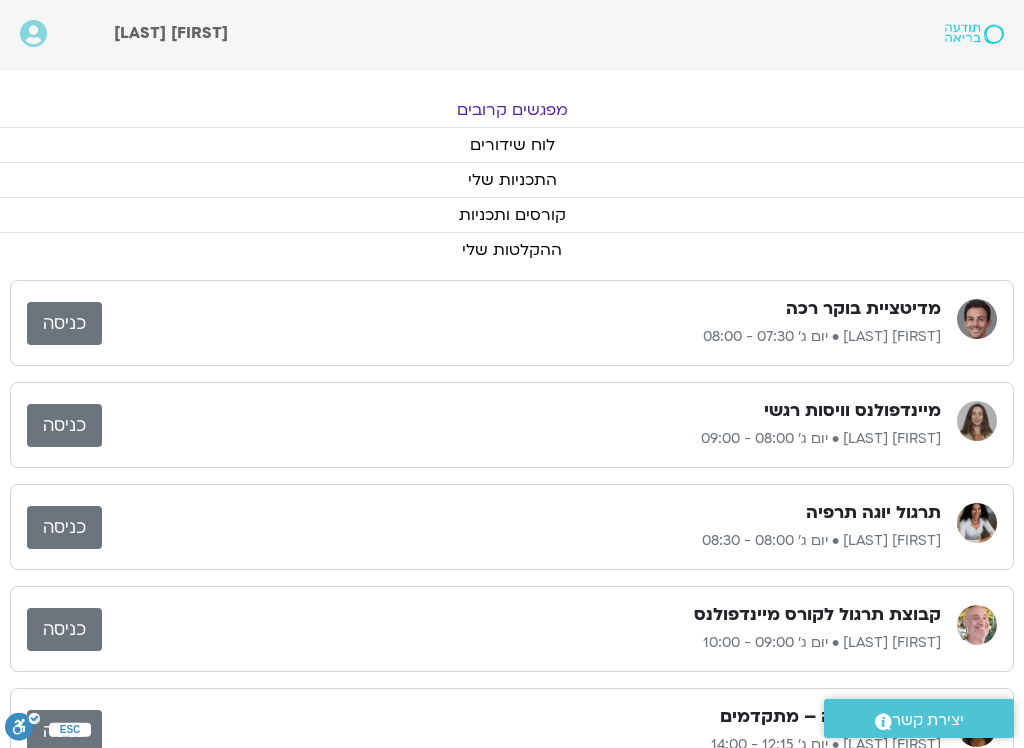 click on "כניסה" at bounding box center [64, 527] 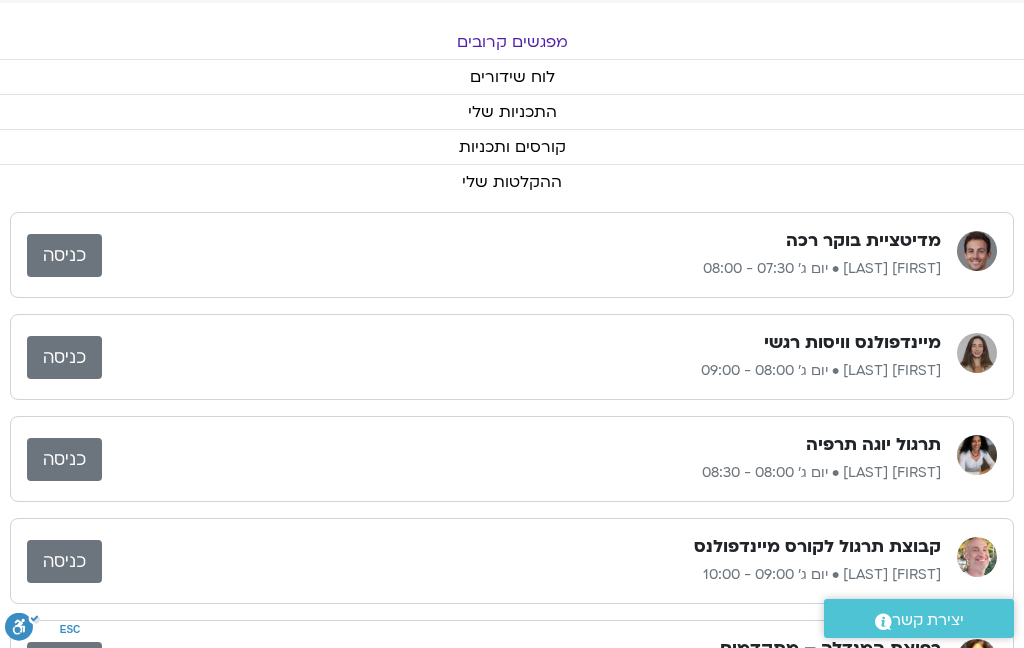 scroll, scrollTop: 0, scrollLeft: 0, axis: both 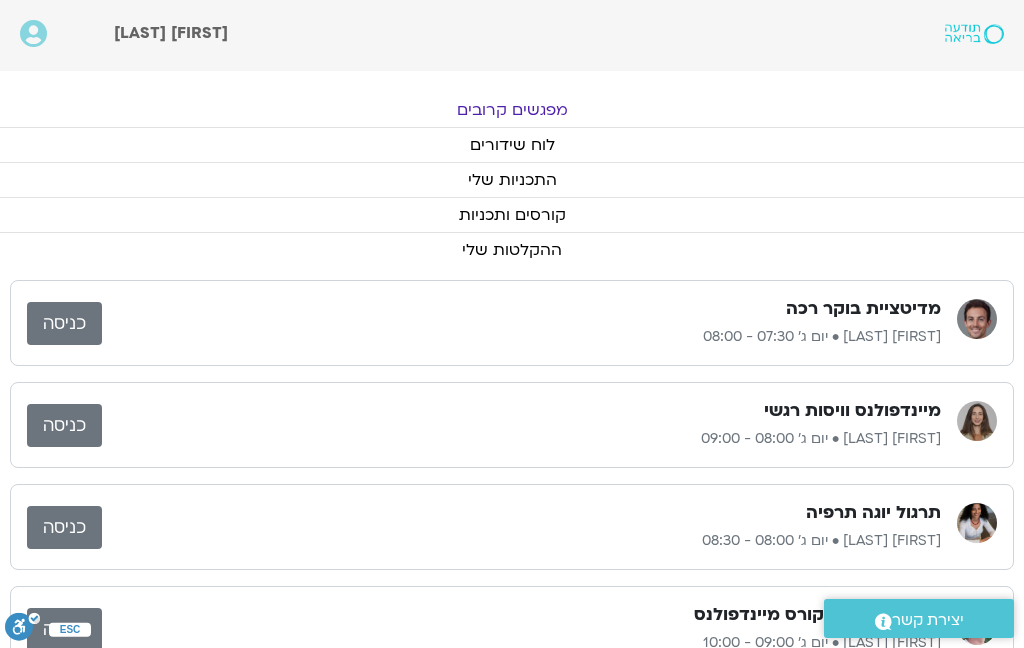 click on "כניסה" at bounding box center (64, 527) 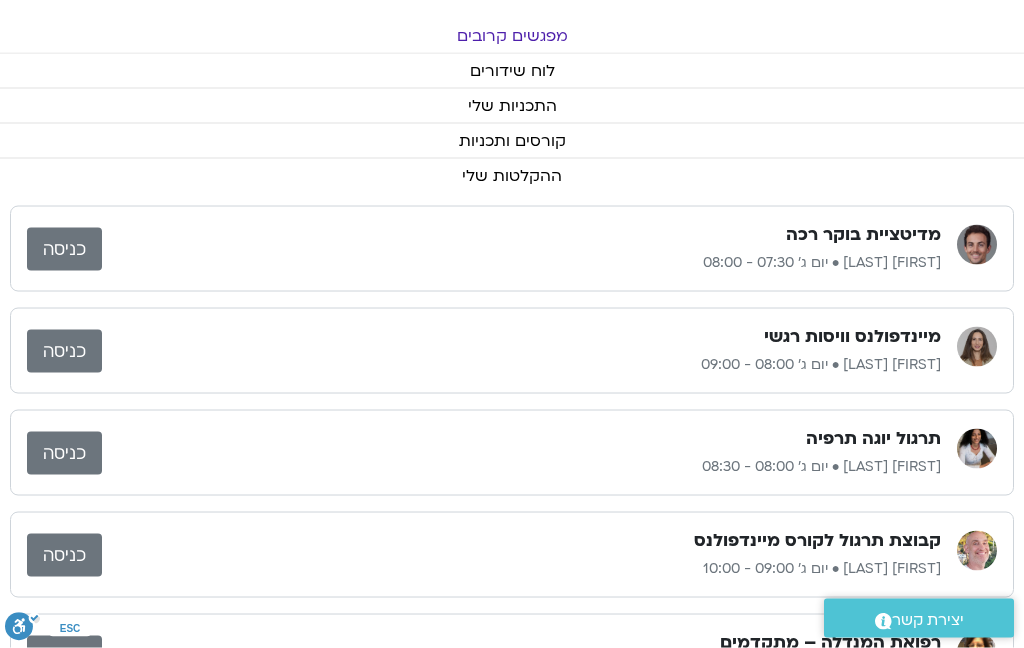 scroll, scrollTop: 77, scrollLeft: 0, axis: vertical 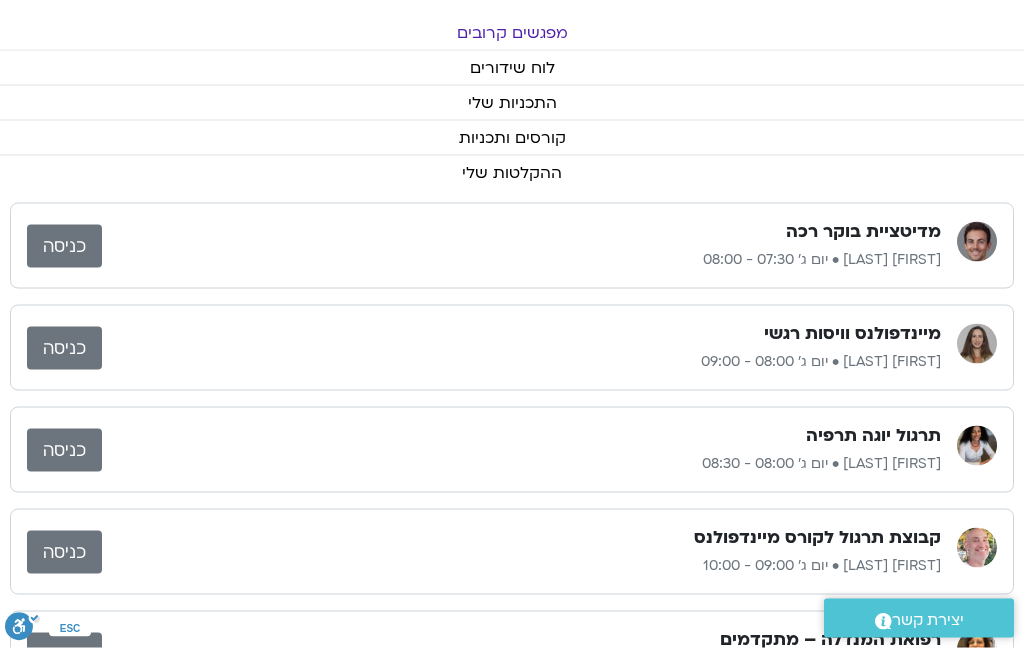 click on "כניסה" at bounding box center [64, 450] 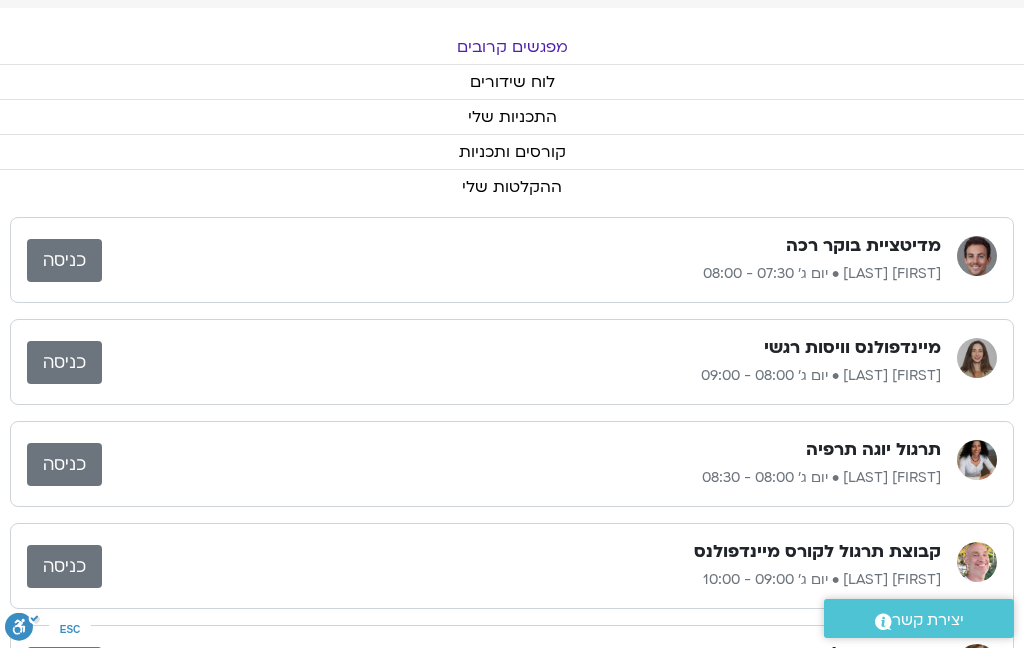 scroll, scrollTop: 63, scrollLeft: 0, axis: vertical 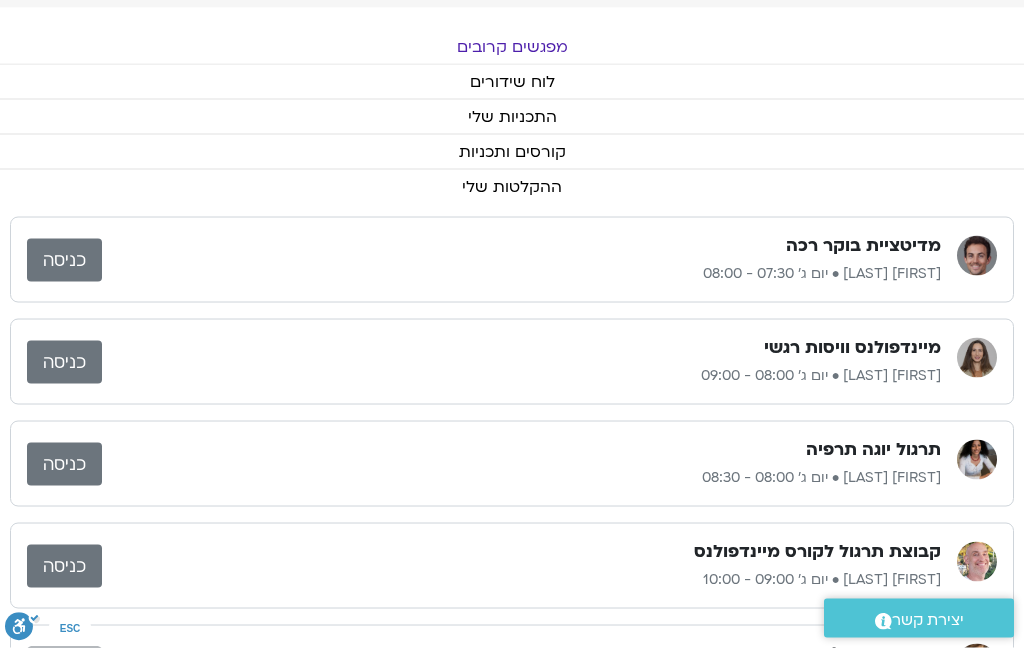 click on "כניסה" at bounding box center (64, 464) 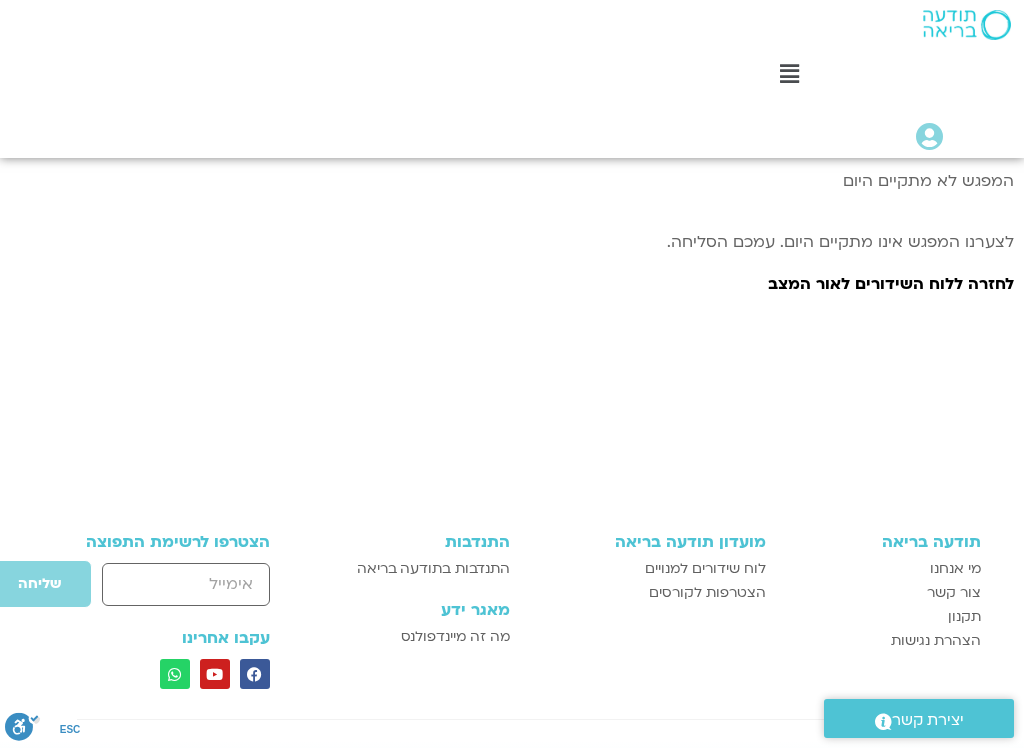 scroll, scrollTop: 0, scrollLeft: 0, axis: both 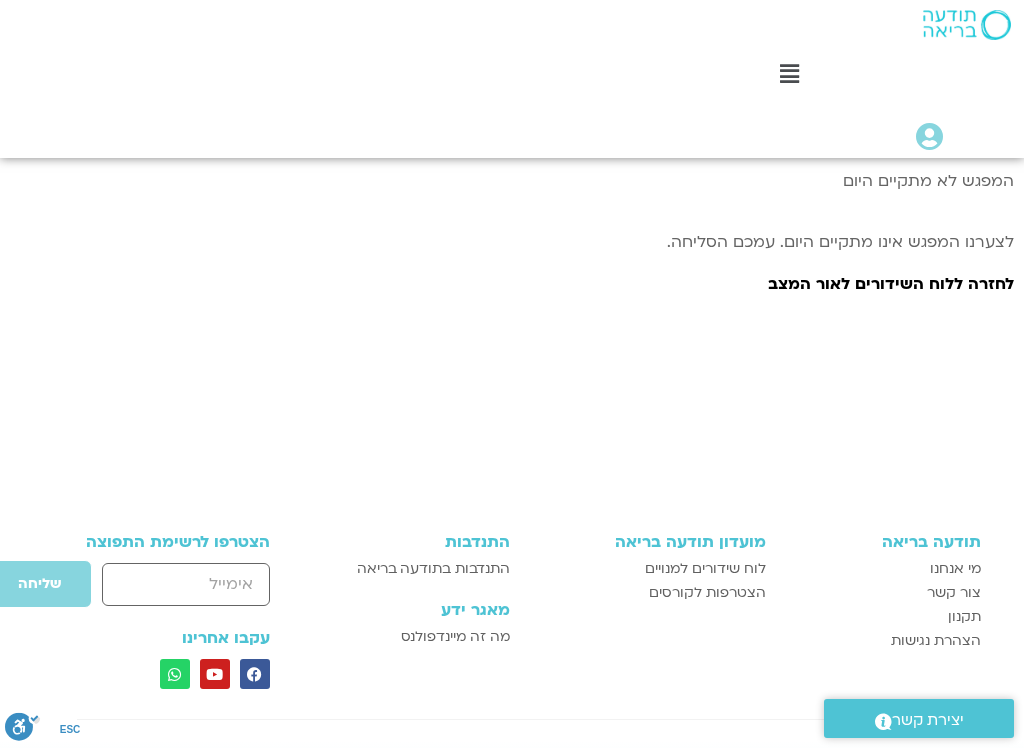 click on "לחזרה ללוח השידורים לאור המצב" at bounding box center (891, 284) 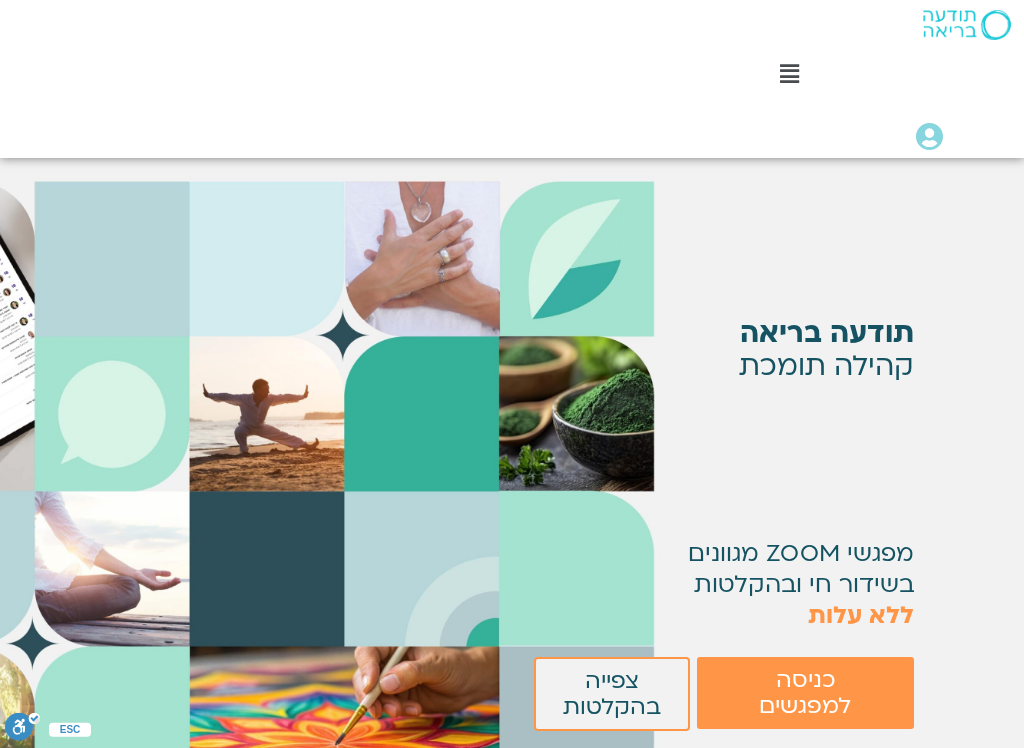 scroll, scrollTop: 0, scrollLeft: 0, axis: both 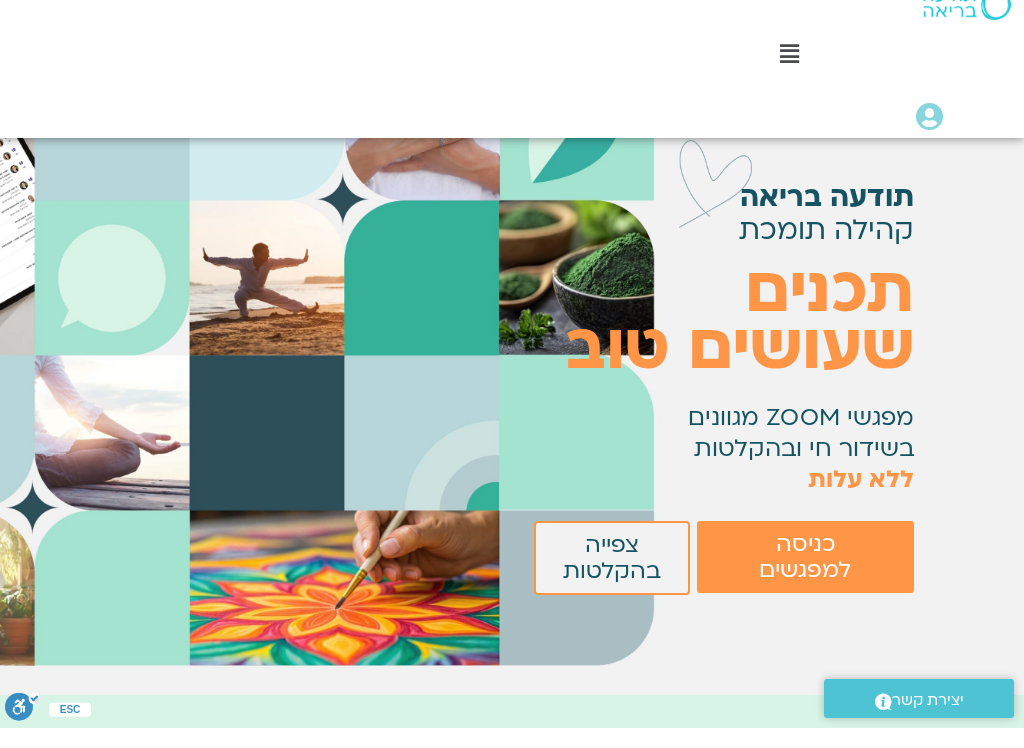 click on "כניסה למפגשים" at bounding box center (805, 577) 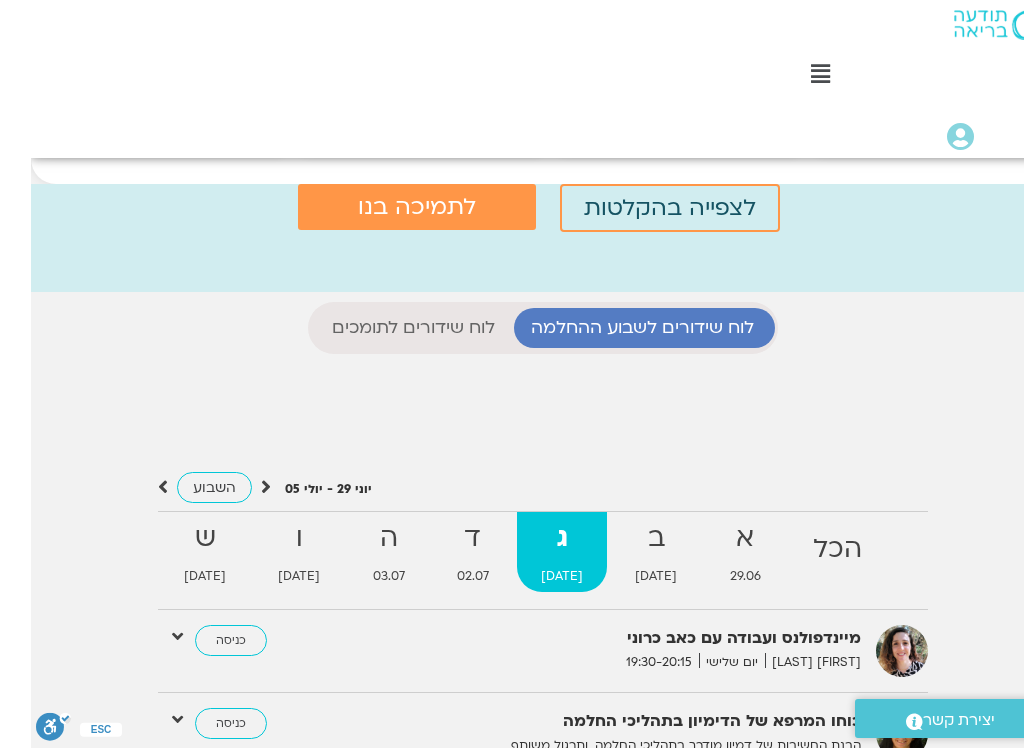 scroll, scrollTop: 1737, scrollLeft: -31, axis: both 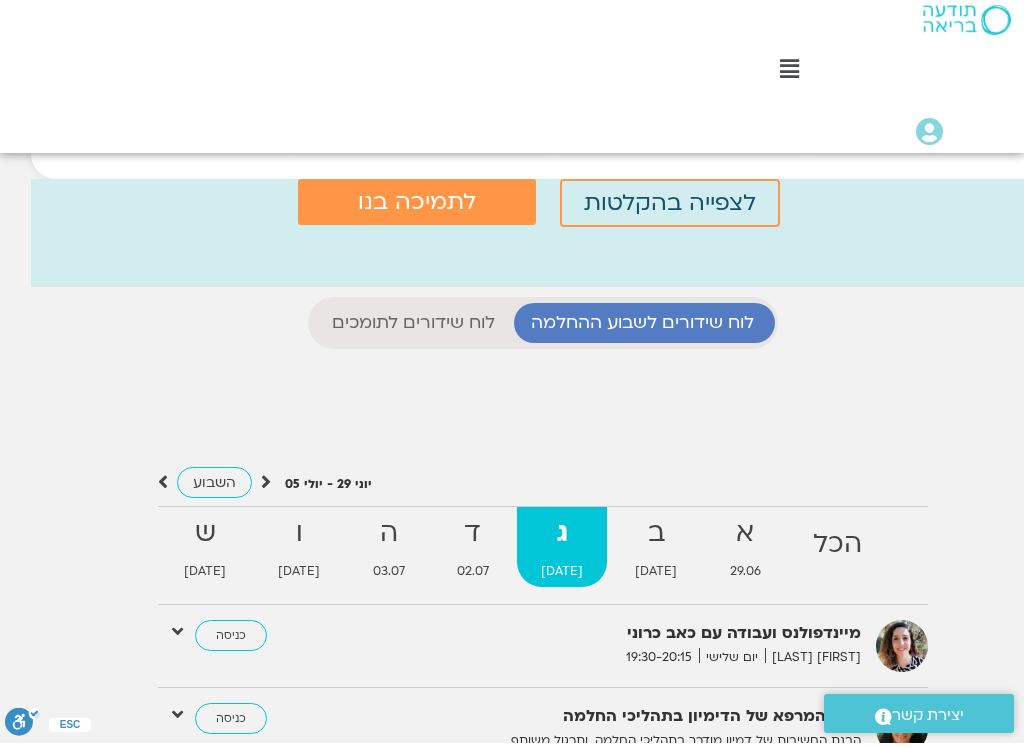 click on "לוח שידורים לשבוע ההחלמה" at bounding box center (642, 328) 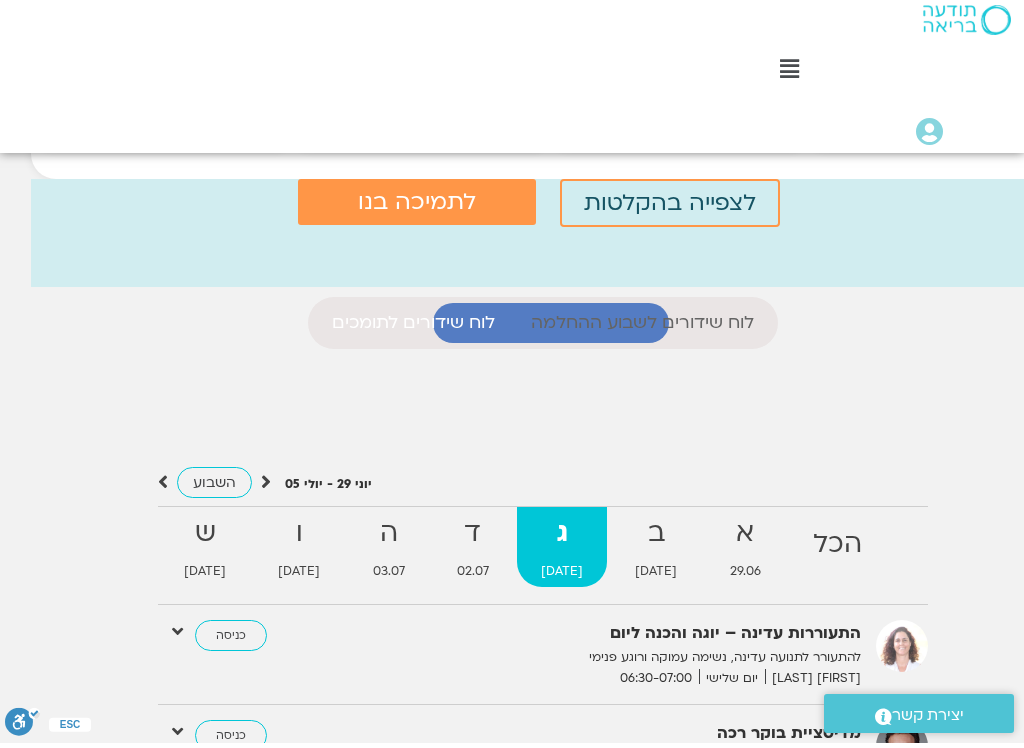 scroll, scrollTop: 1, scrollLeft: 0, axis: vertical 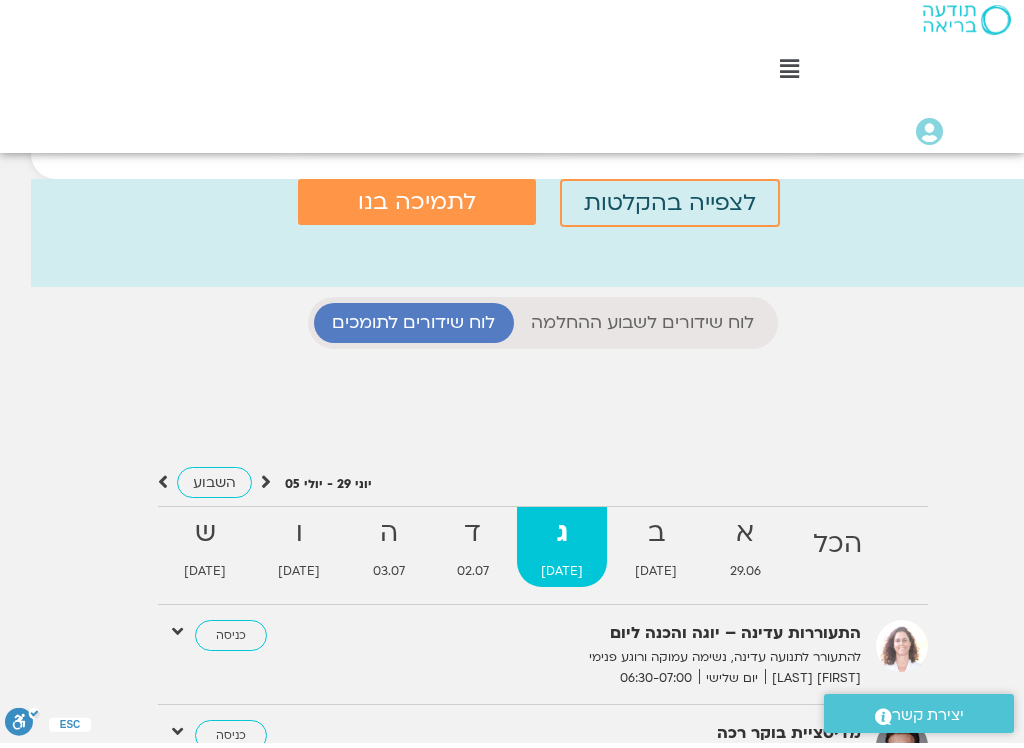 click on "לוח שידורים לשבוע ההחלמה" at bounding box center [642, 328] 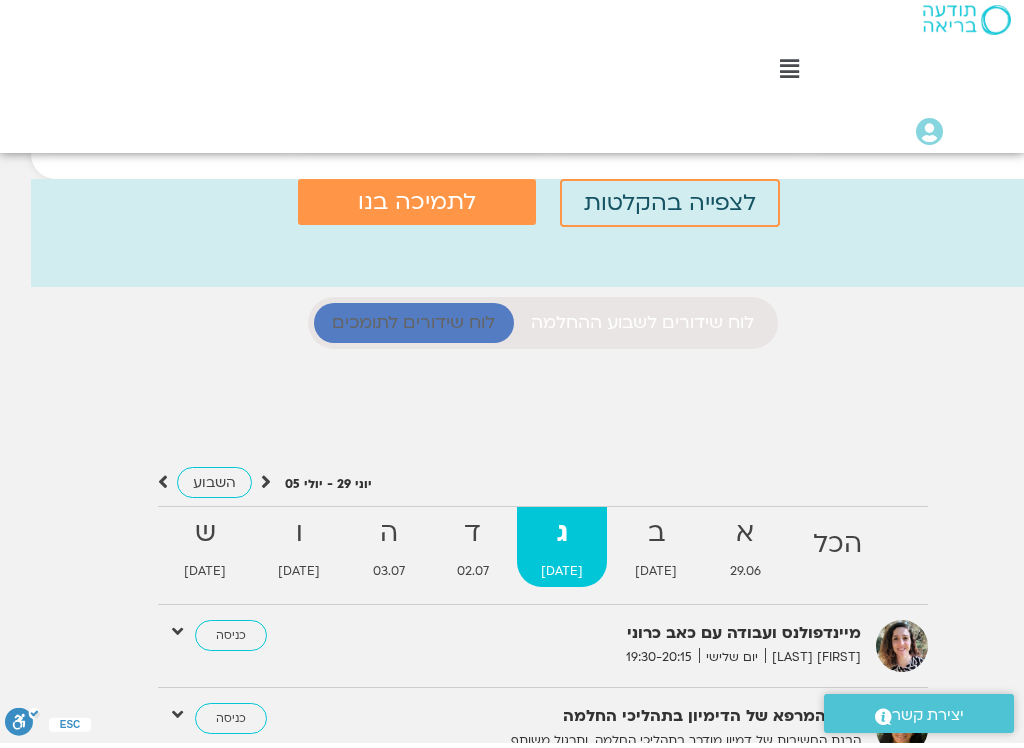 scroll, scrollTop: 755, scrollLeft: 0, axis: vertical 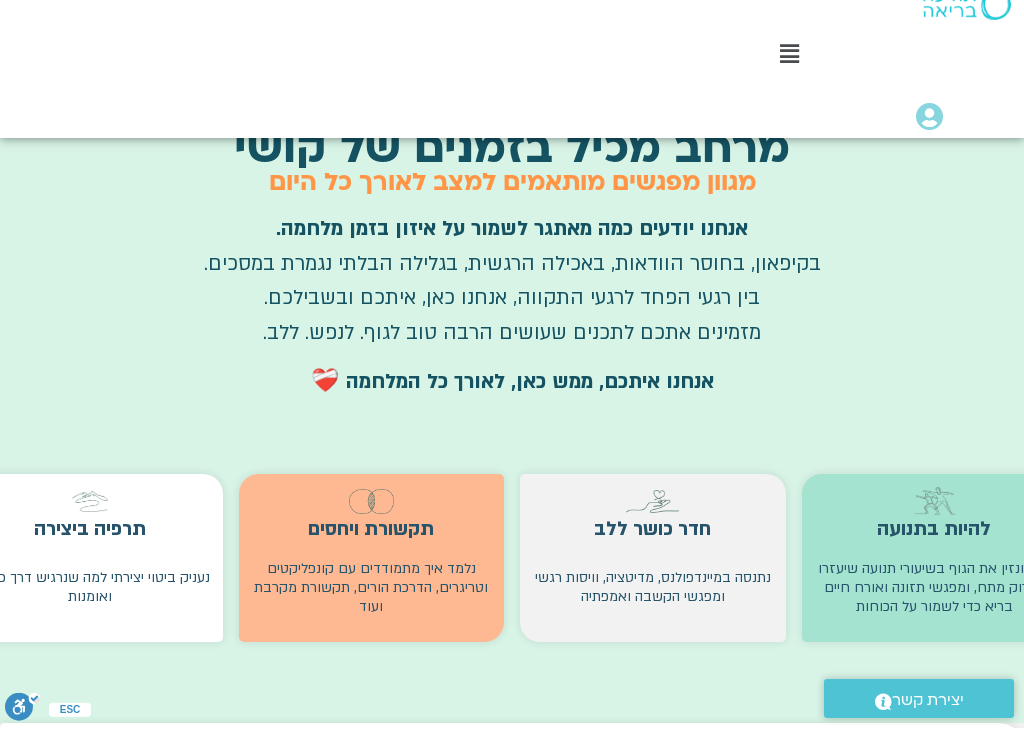 click on "נזיז ונזין את הגוף בשיעורי תנועה שיעזרו לפרוק מתח, ומפגשי תזונה ואורח חיים בריא כדי לשמור על הכוחות" at bounding box center (935, 607) 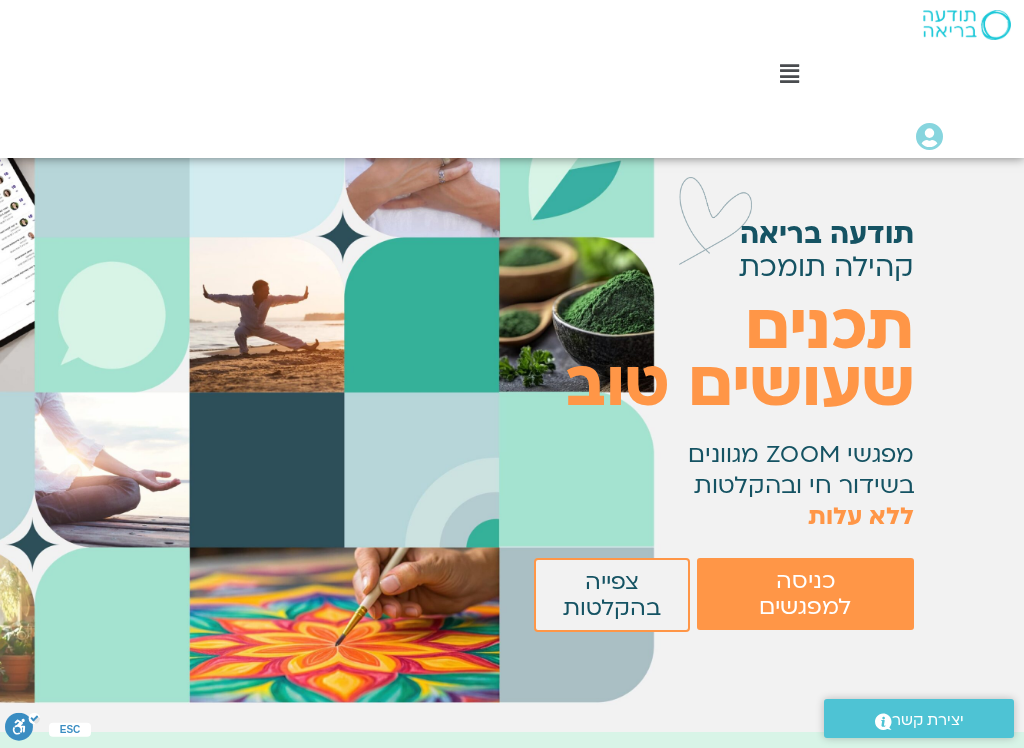 scroll, scrollTop: 96, scrollLeft: 0, axis: vertical 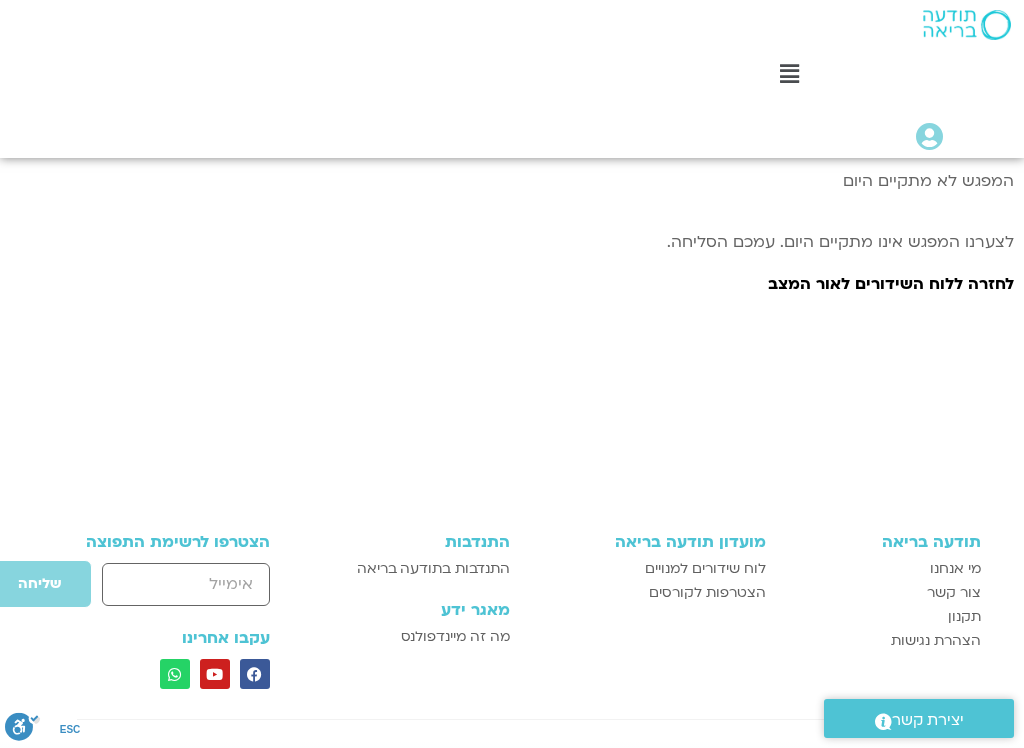 click on "לחזרה ללוח השידורים לאור המצב" at bounding box center (891, 284) 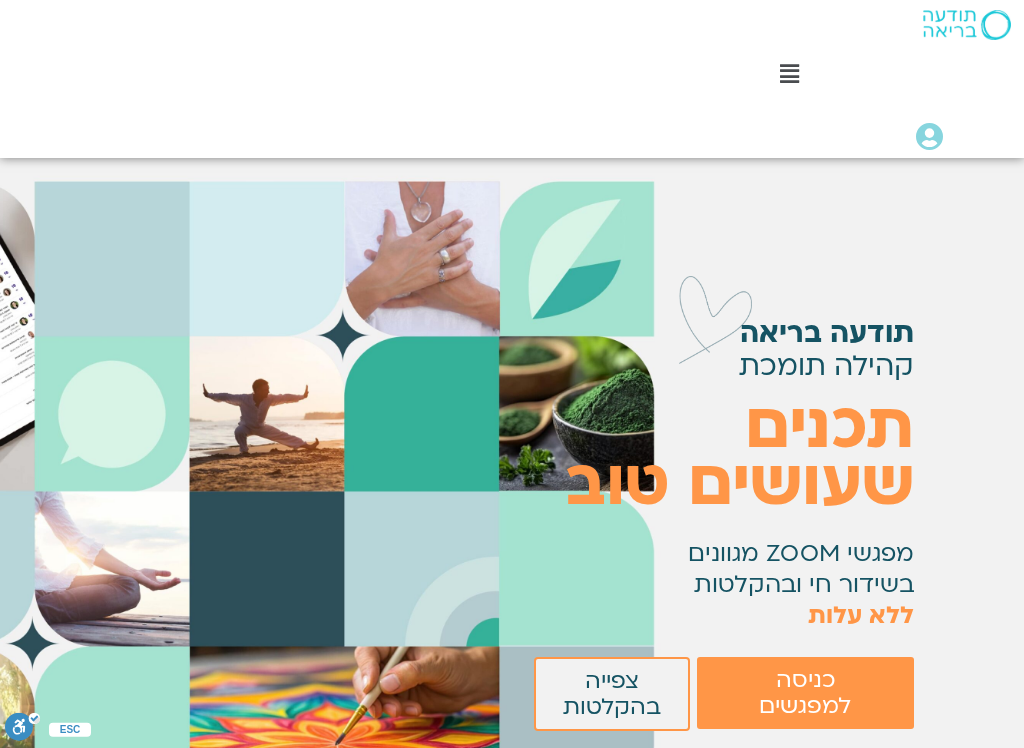 scroll, scrollTop: 0, scrollLeft: 0, axis: both 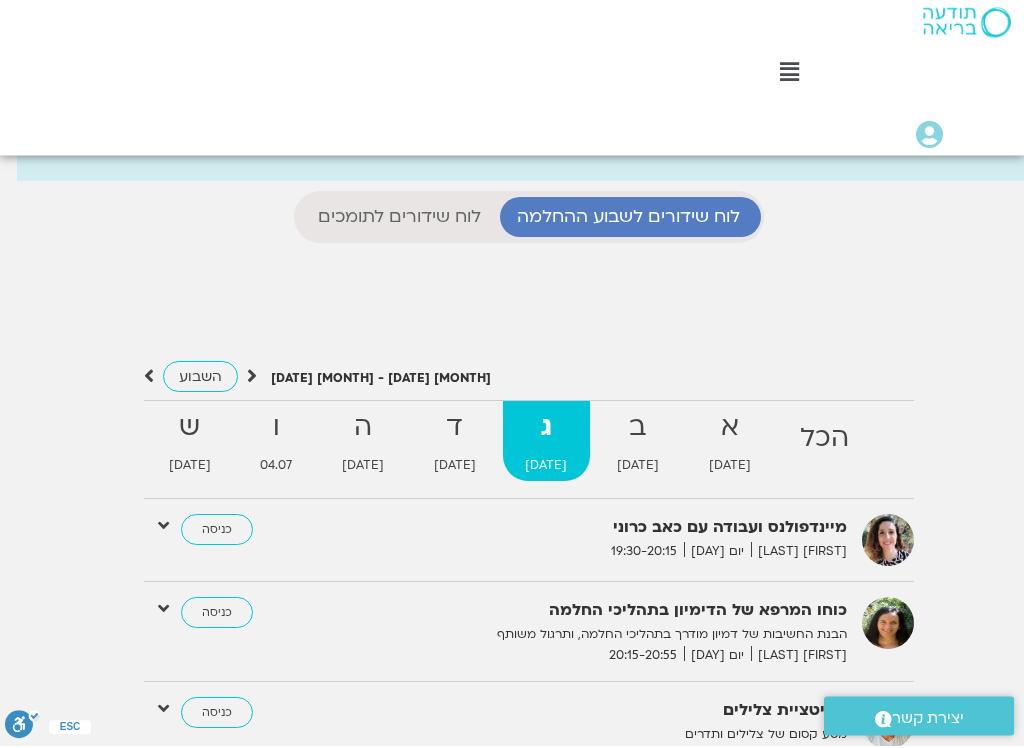 click on "ג 01.07" at bounding box center (547, 444) 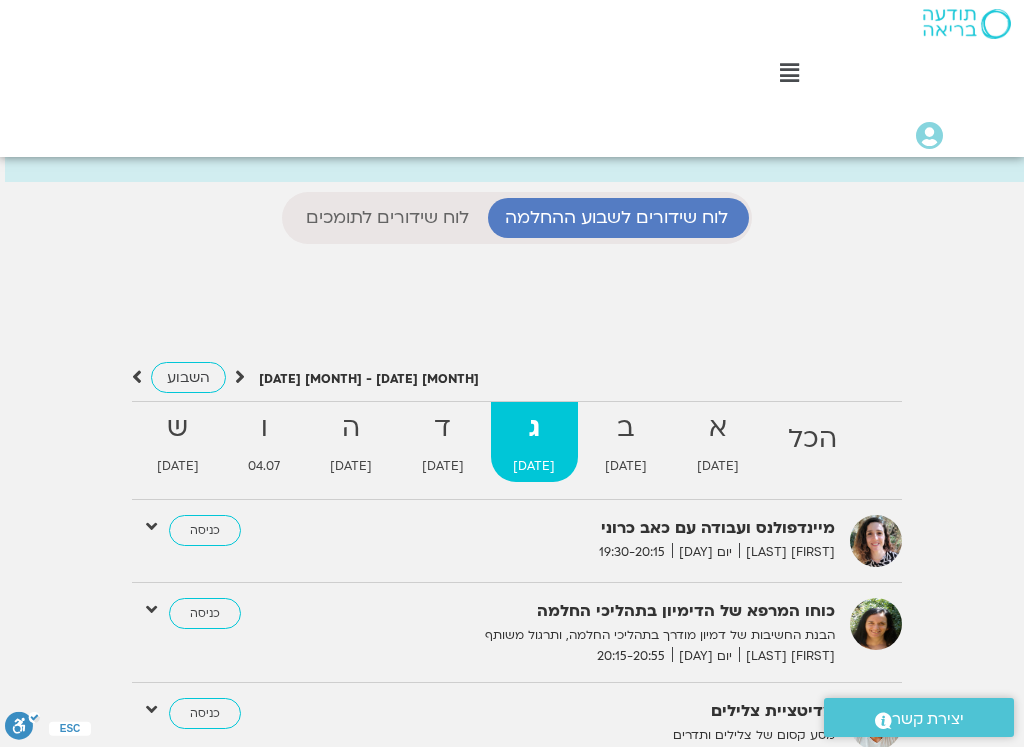 scroll, scrollTop: 1827, scrollLeft: -8, axis: both 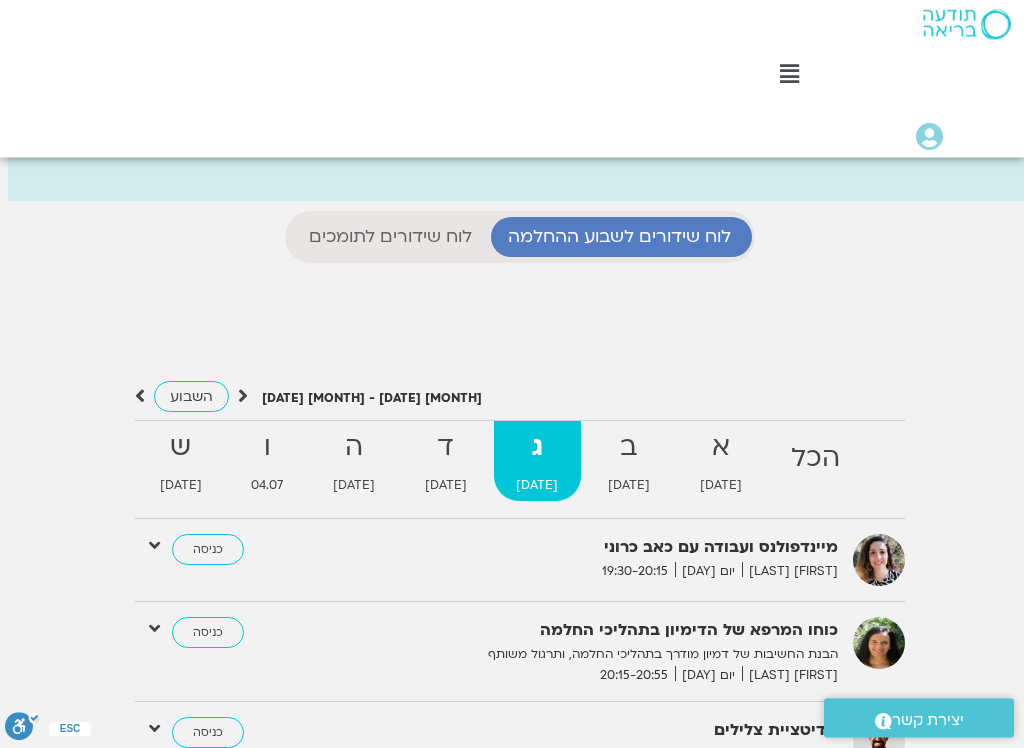click on "ב" at bounding box center (815, 459) 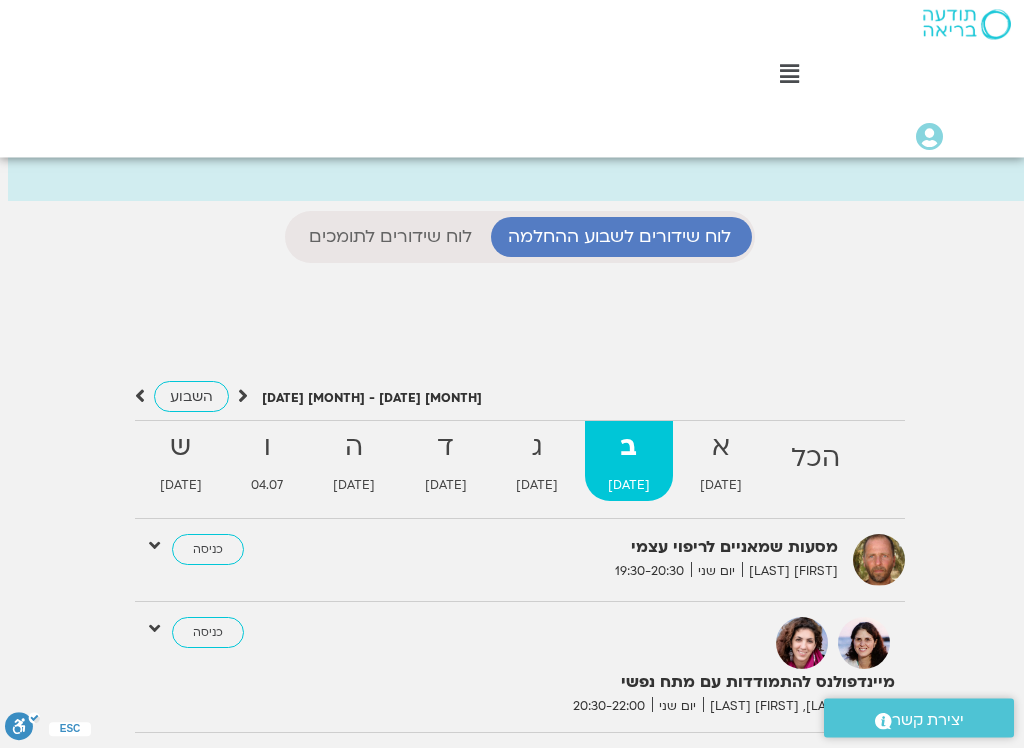 scroll, scrollTop: 689, scrollLeft: 0, axis: vertical 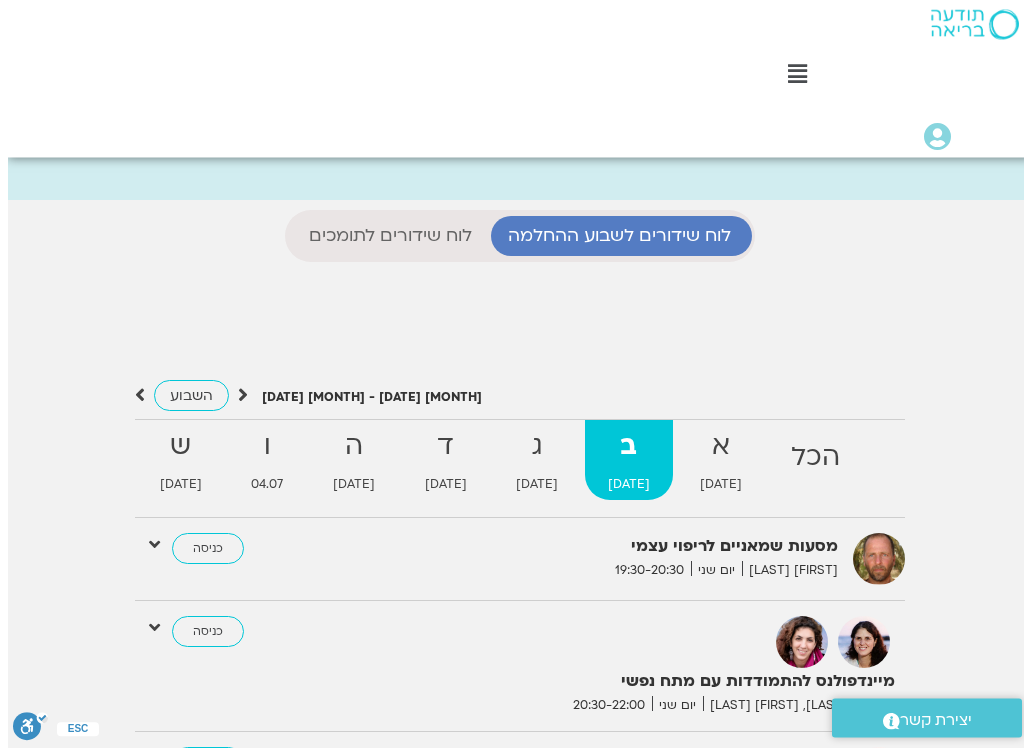 click on "ג" at bounding box center [807, 458] 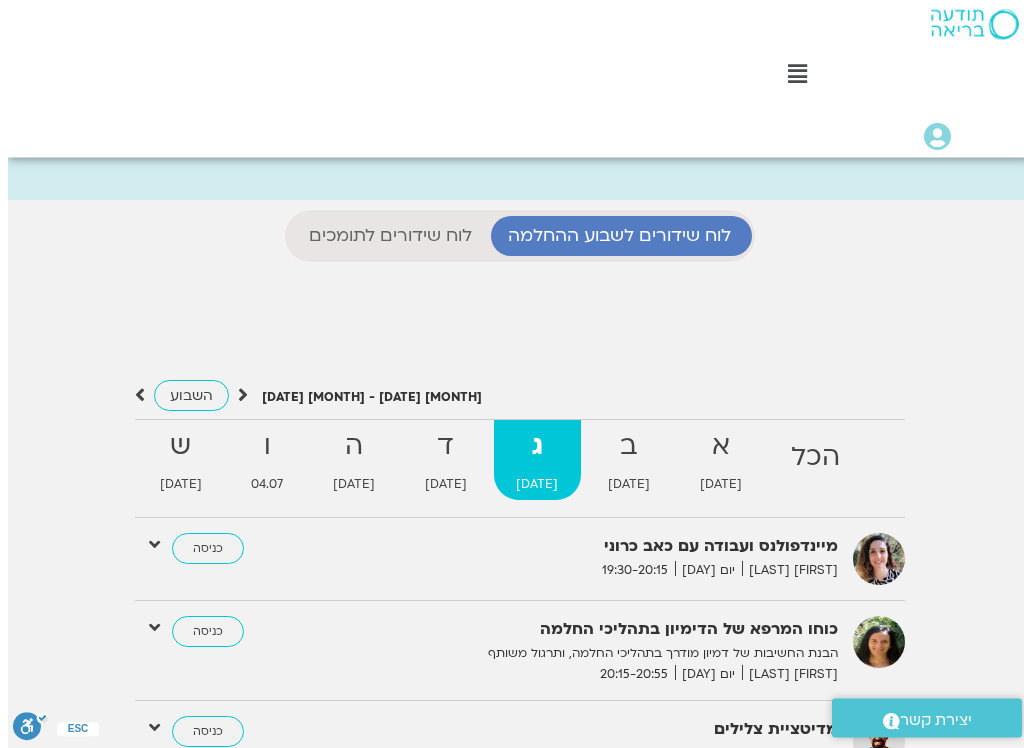 scroll, scrollTop: 1828, scrollLeft: -8, axis: both 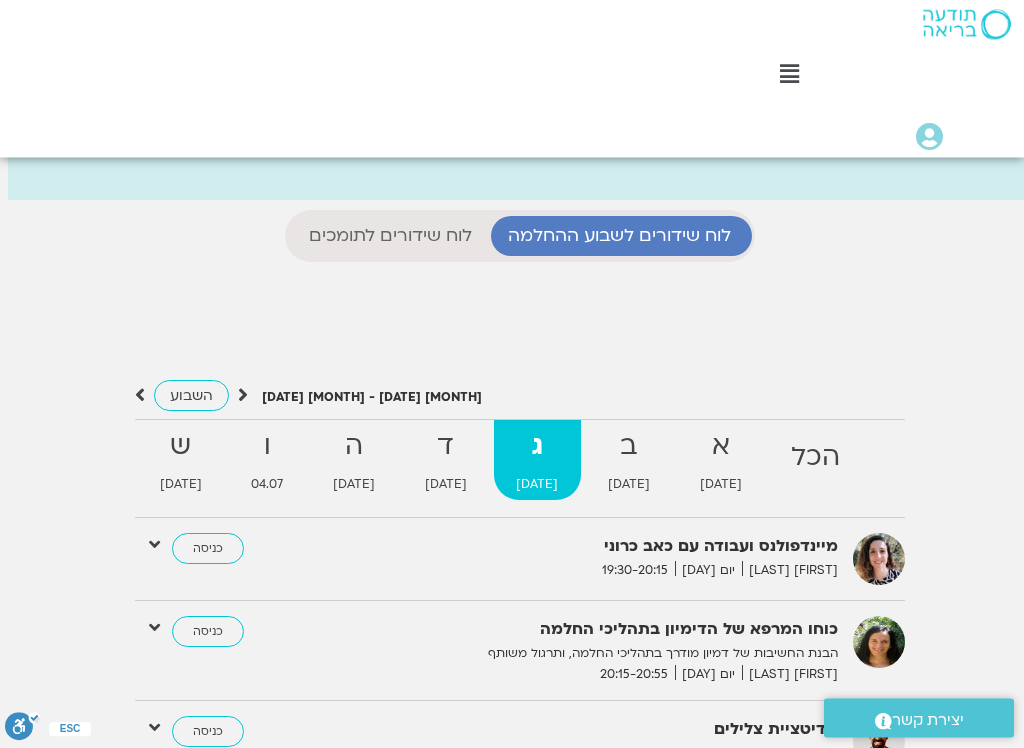 click on "ג" at bounding box center [538, 447] 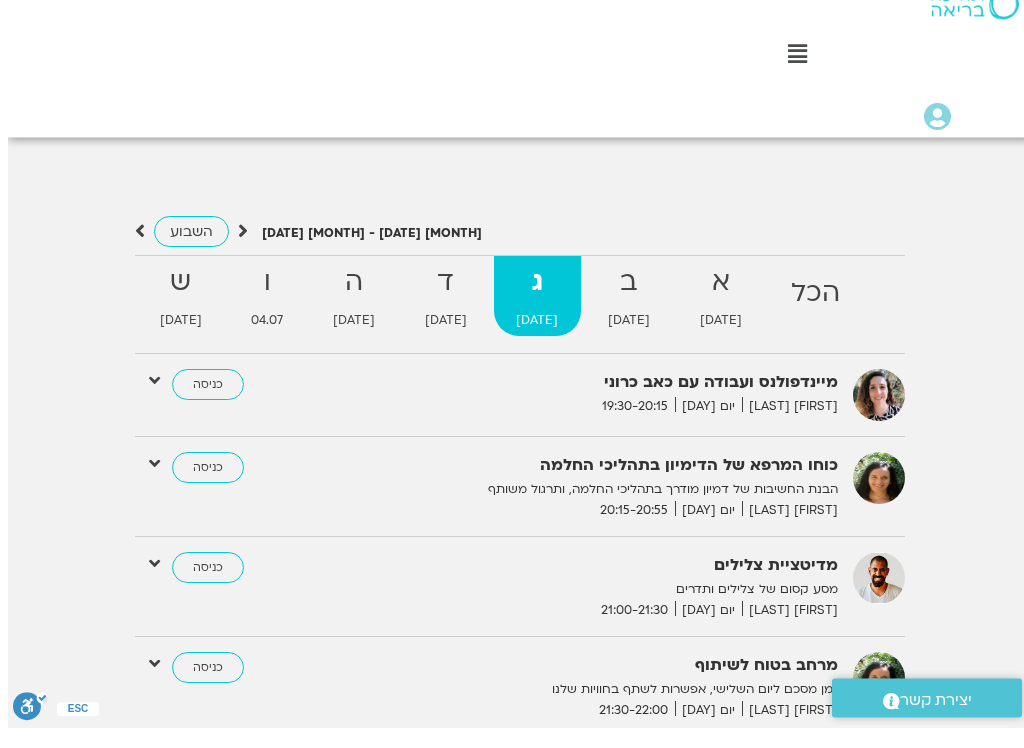 scroll, scrollTop: 1975, scrollLeft: 0, axis: vertical 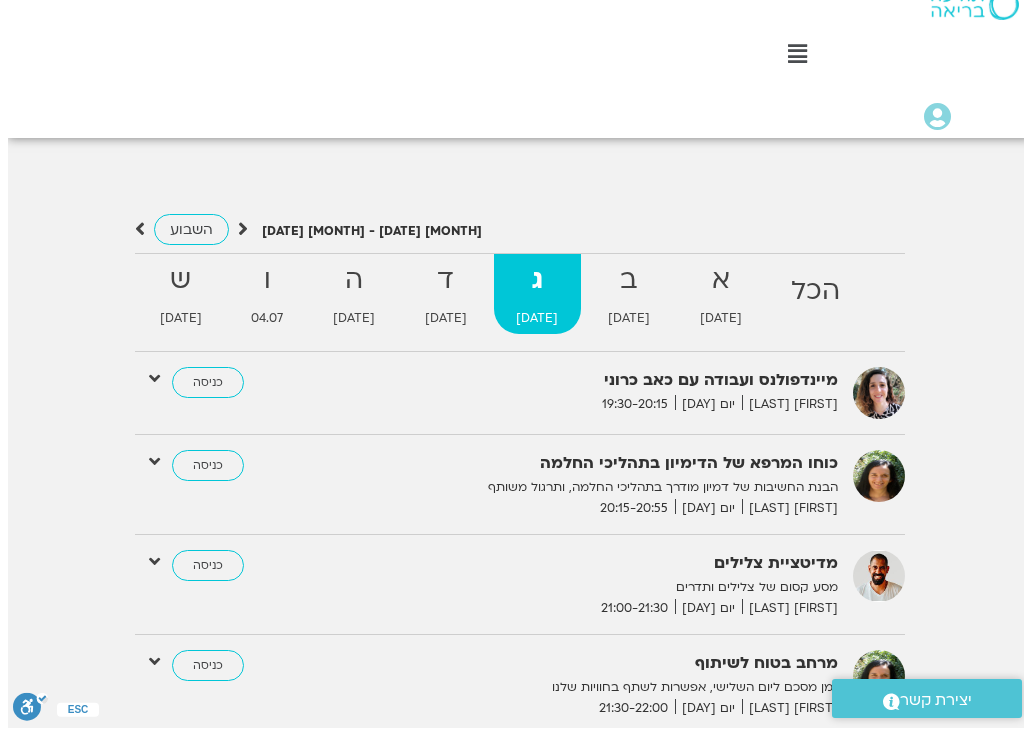 click on "השבוע" at bounding box center (183, 249) 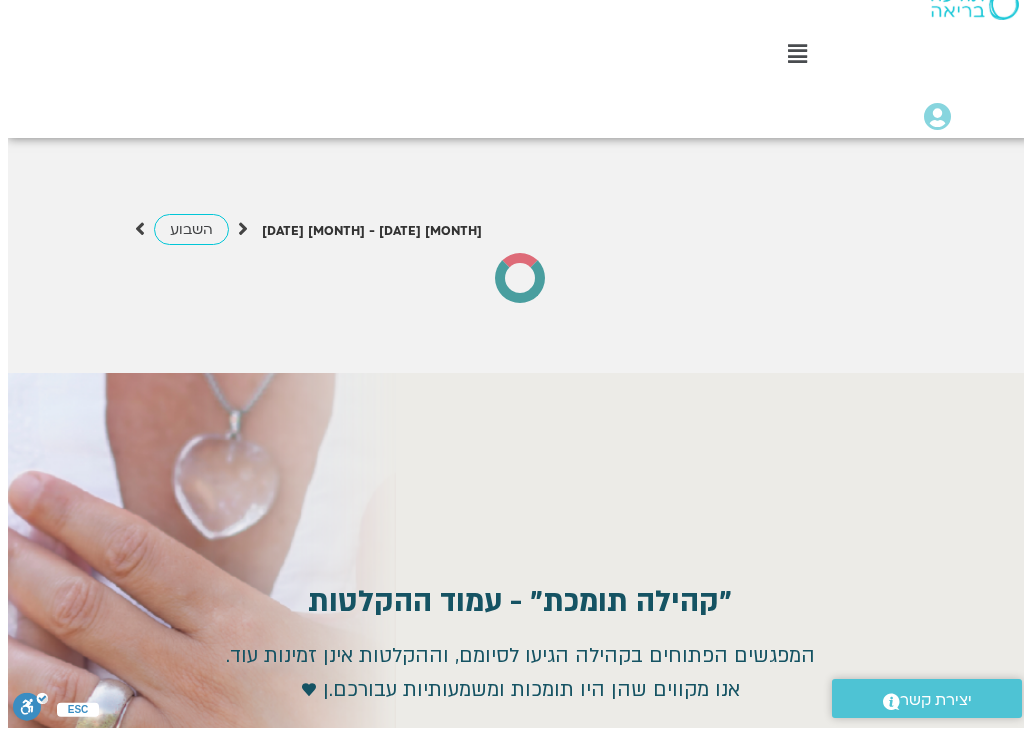 scroll, scrollTop: 1975, scrollLeft: -8, axis: both 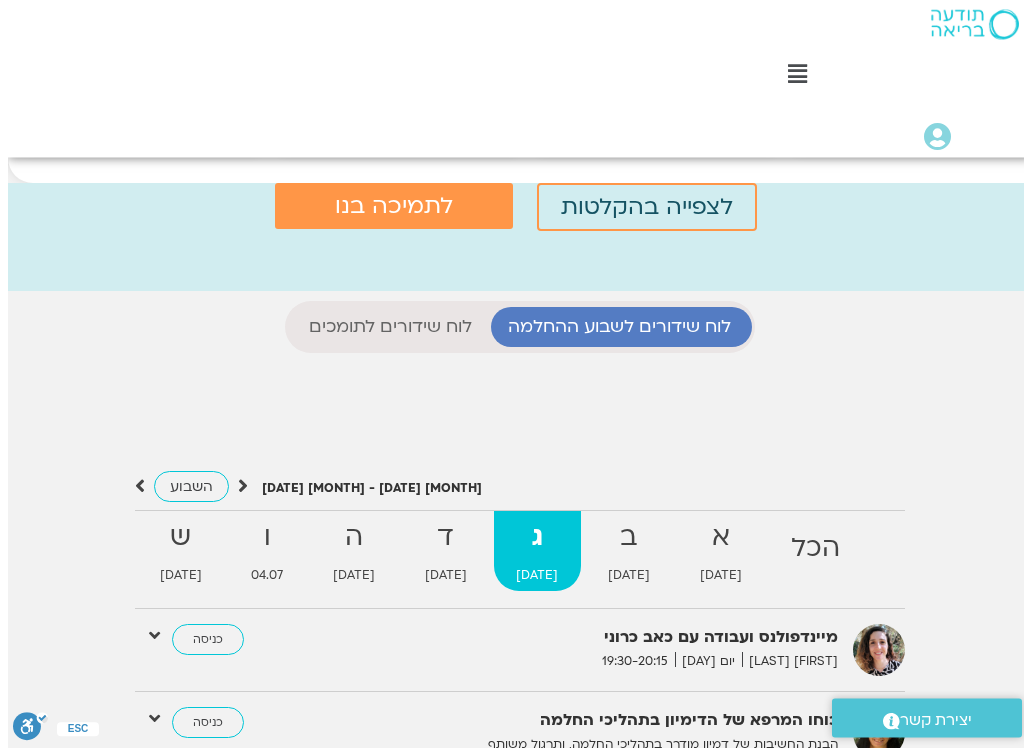 click at bounding box center [789, 74] 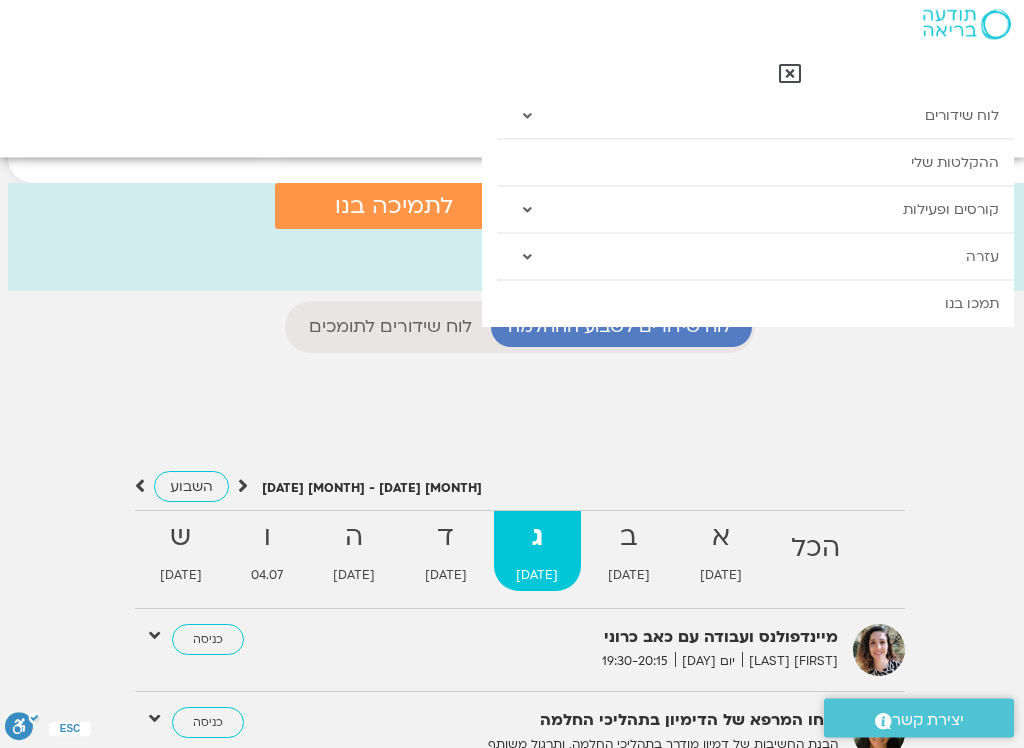 click on "לוח שידורים לשבוע ההחלמה" at bounding box center (619, 328) 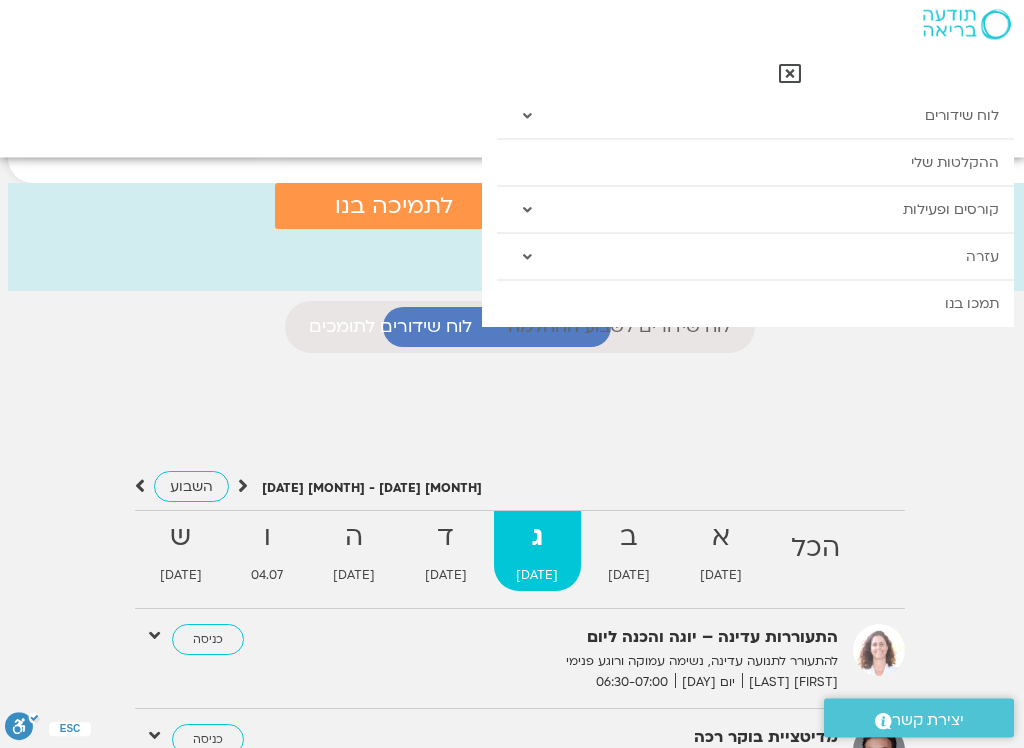 scroll, scrollTop: 1, scrollLeft: 0, axis: vertical 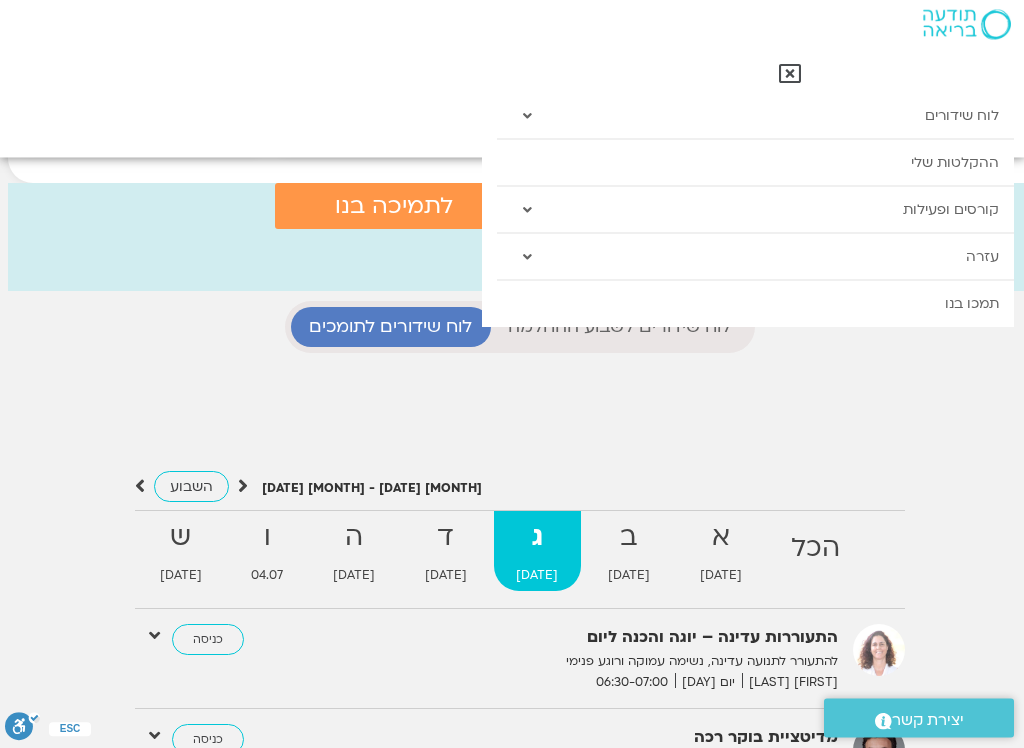 click on "לוח שידורים לשבוע ההחלמה" at bounding box center [619, 328] 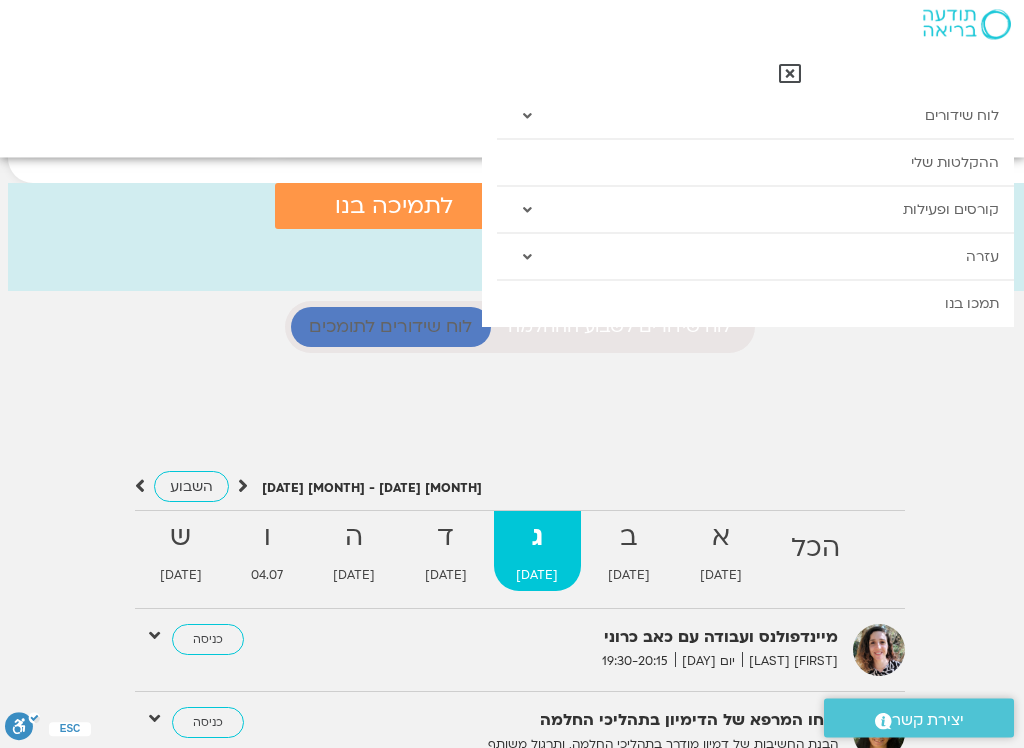 scroll 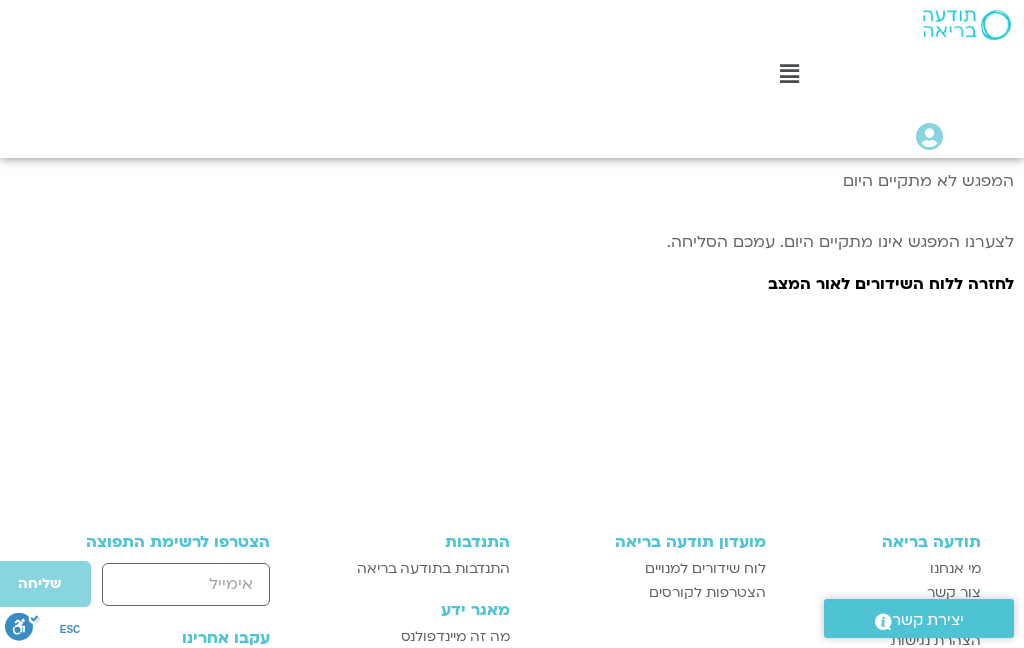 click at bounding box center [789, 74] 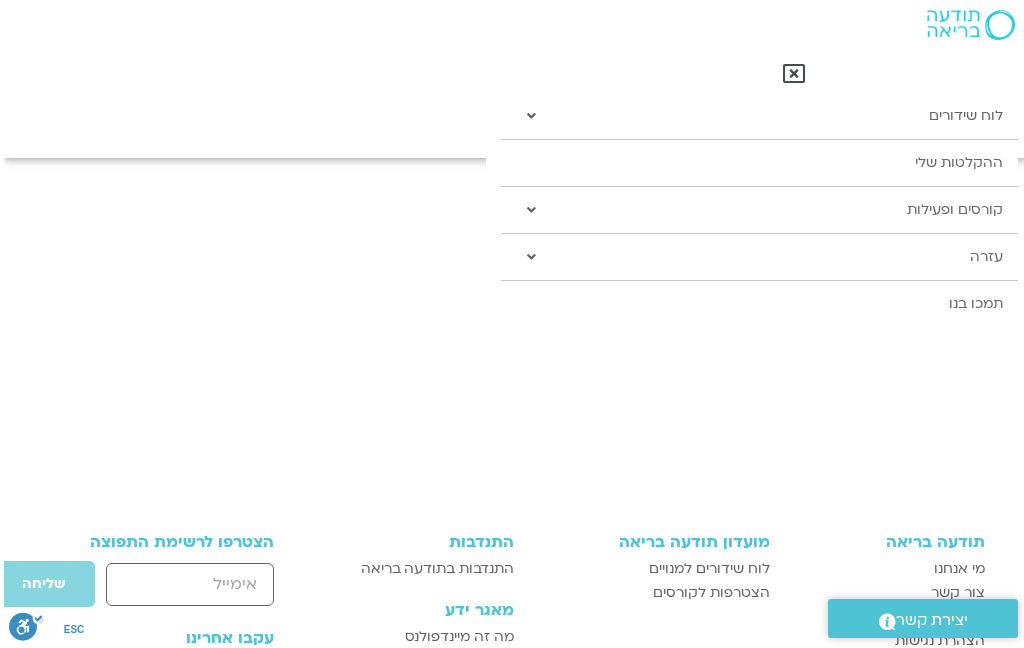 scroll, scrollTop: 0, scrollLeft: 0, axis: both 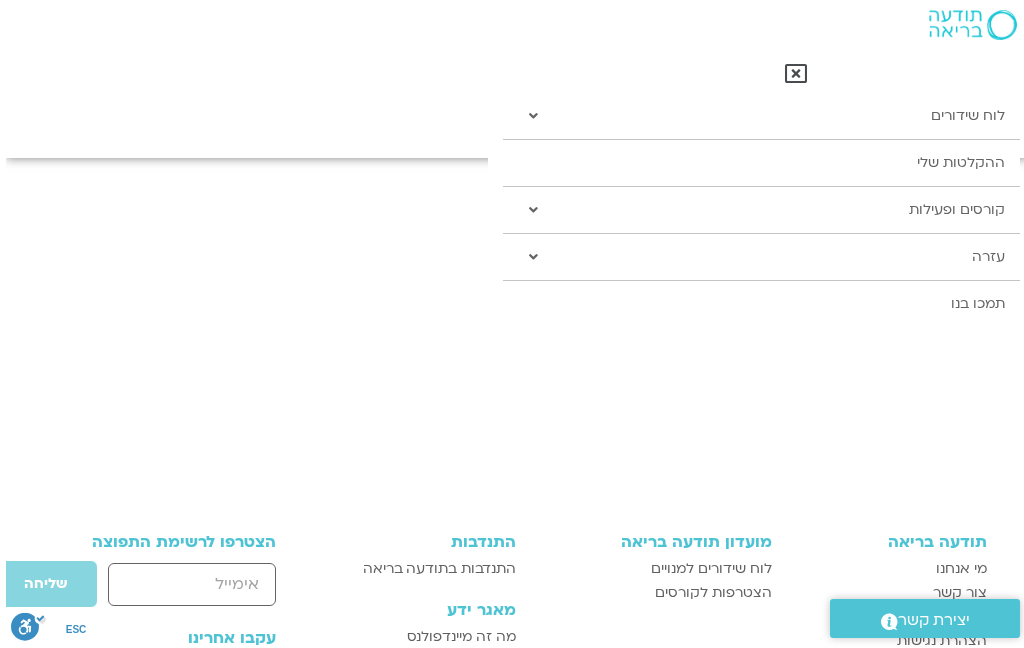click on "לוח שידורים" at bounding box center (755, 116) 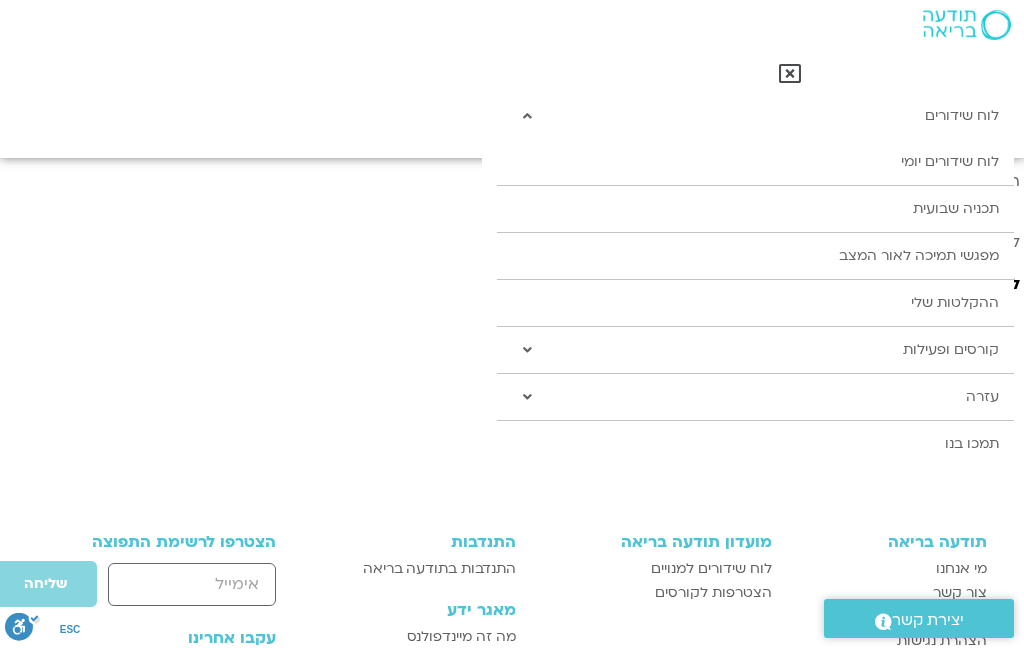 click on "לוח שידורים יומי" at bounding box center (755, 162) 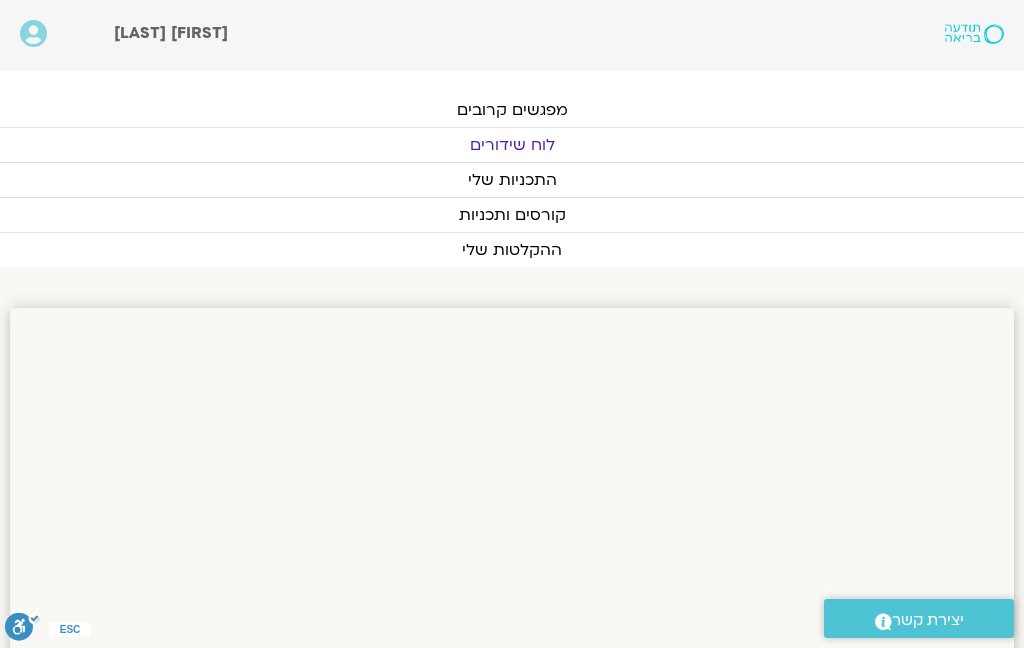 scroll, scrollTop: 0, scrollLeft: 0, axis: both 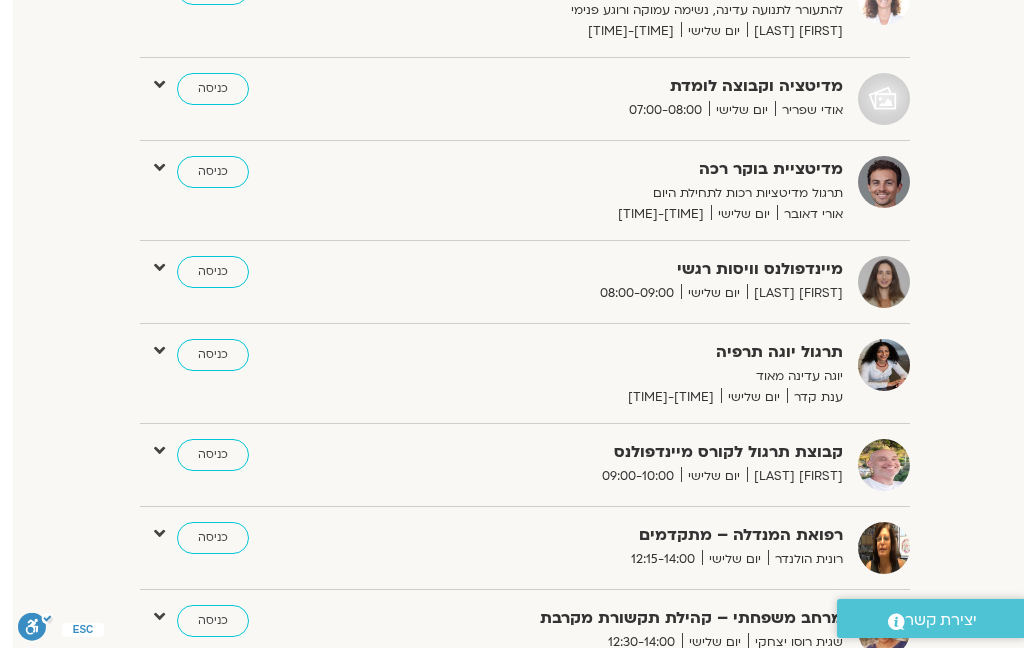 click on "כניסה" at bounding box center [200, 272] 